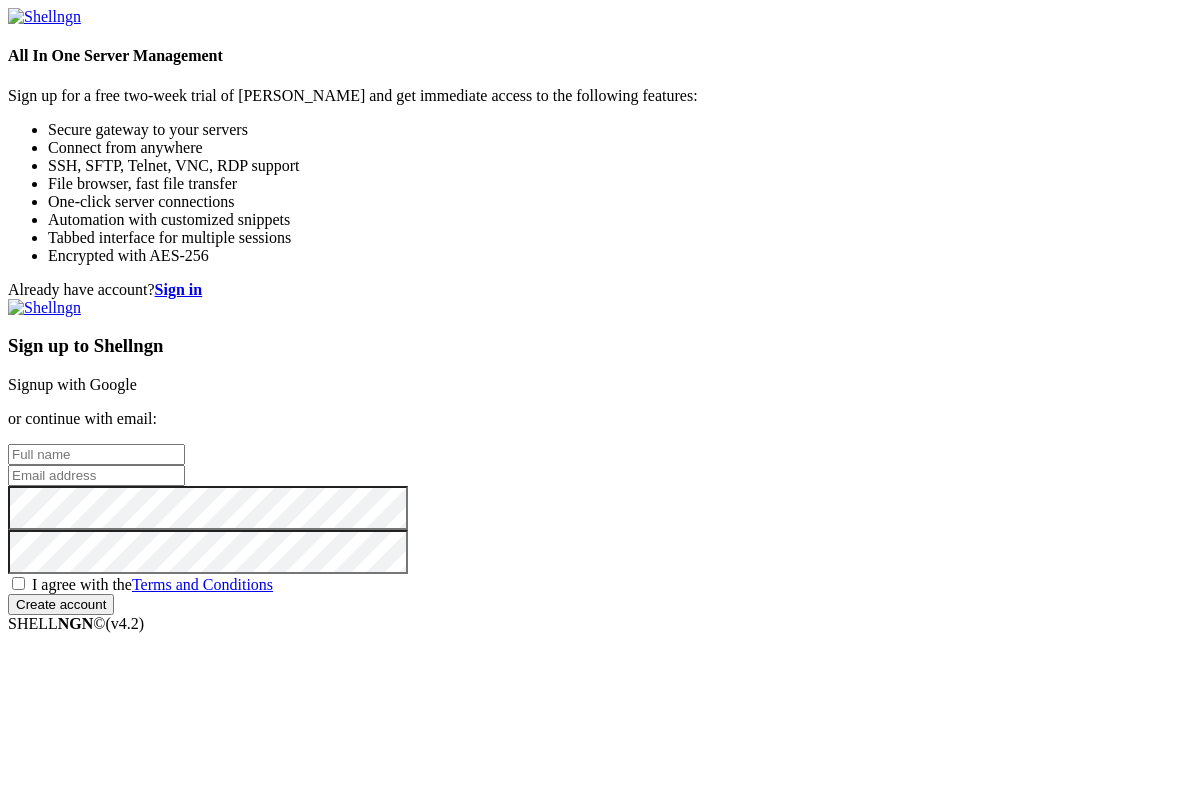 scroll, scrollTop: 0, scrollLeft: 0, axis: both 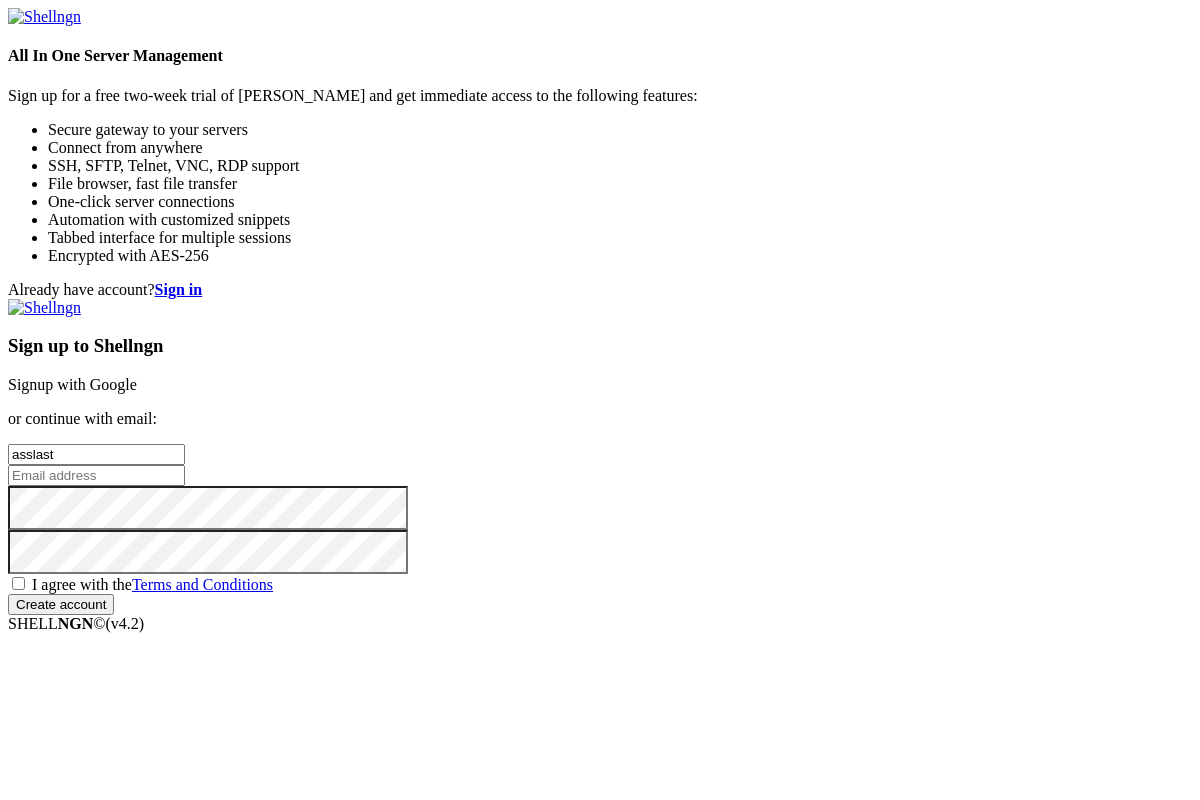 type on "asslast" 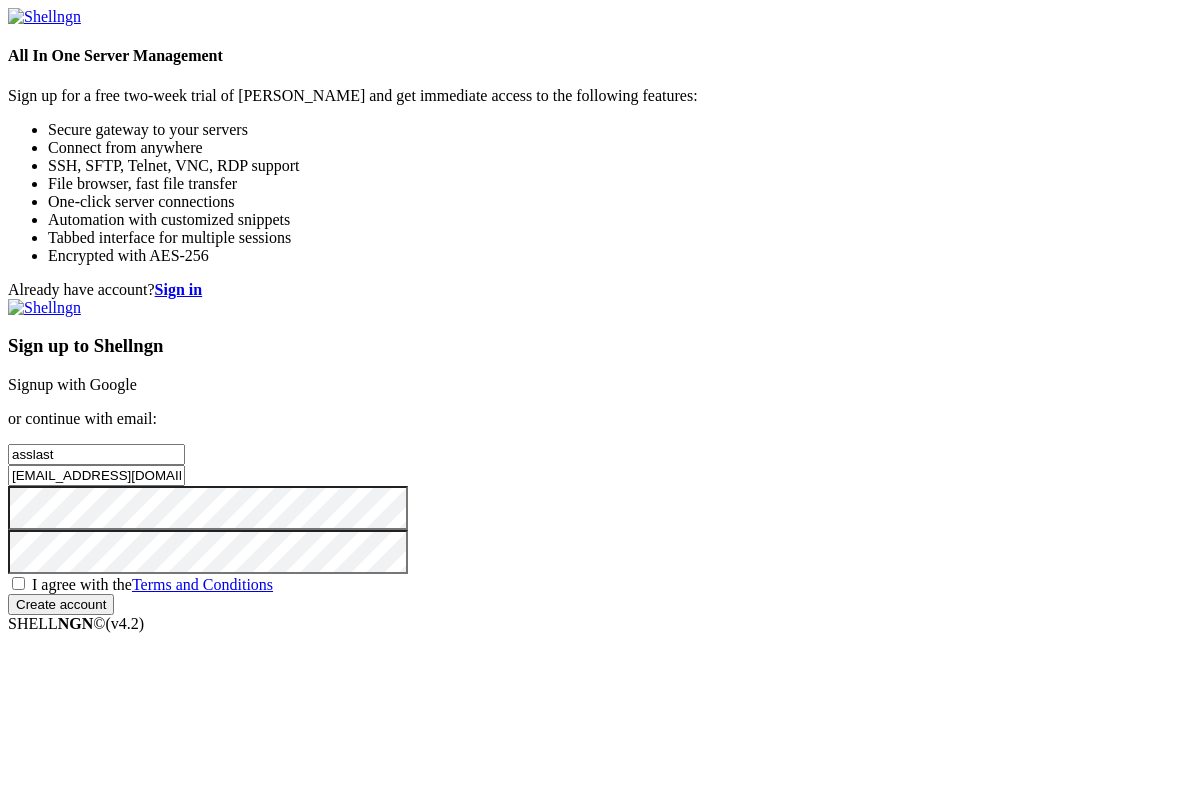 type on "[EMAIL_ADDRESS][DOMAIN_NAME]" 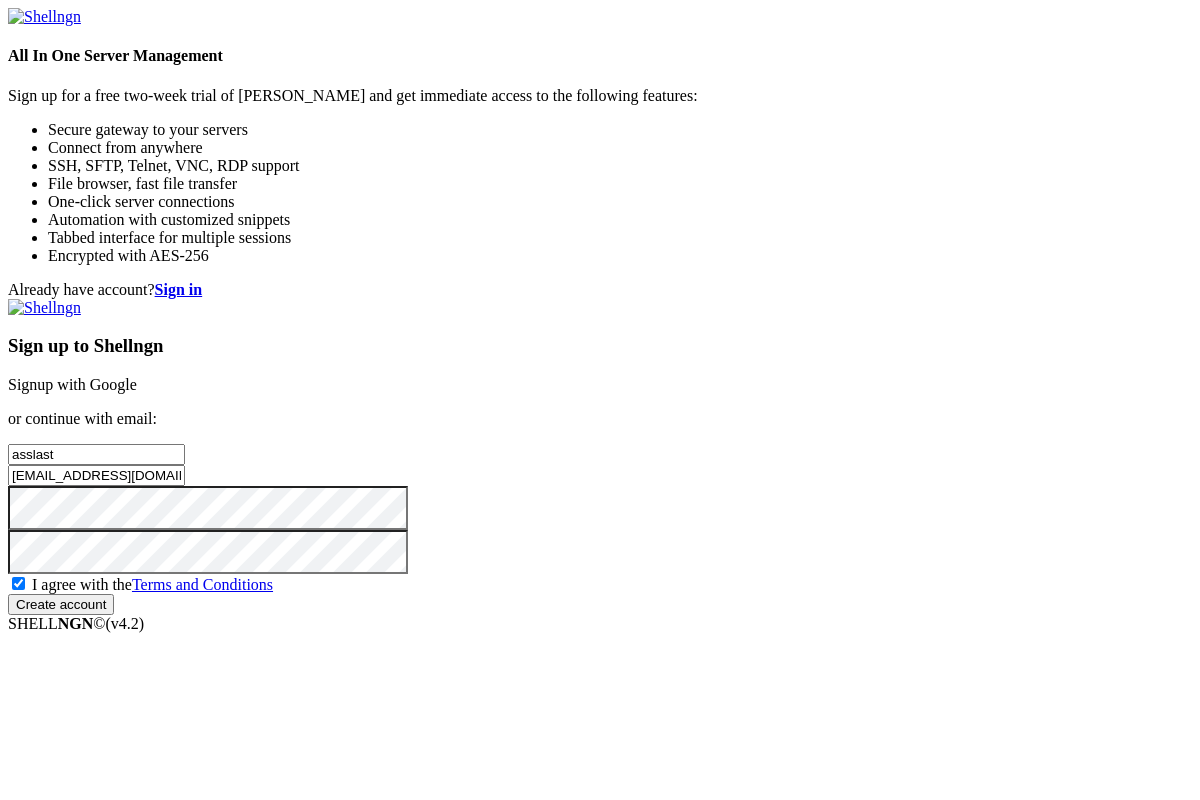 click on "Create account" at bounding box center [61, 604] 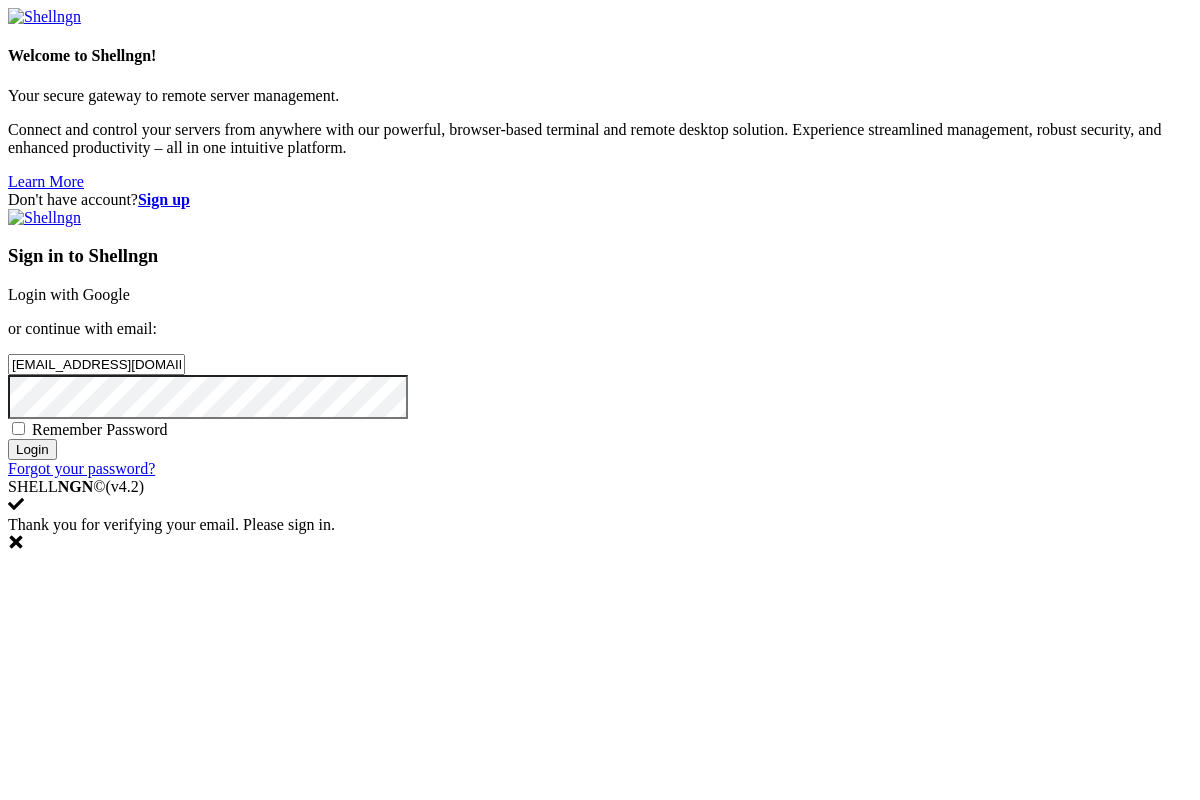 scroll, scrollTop: 0, scrollLeft: 0, axis: both 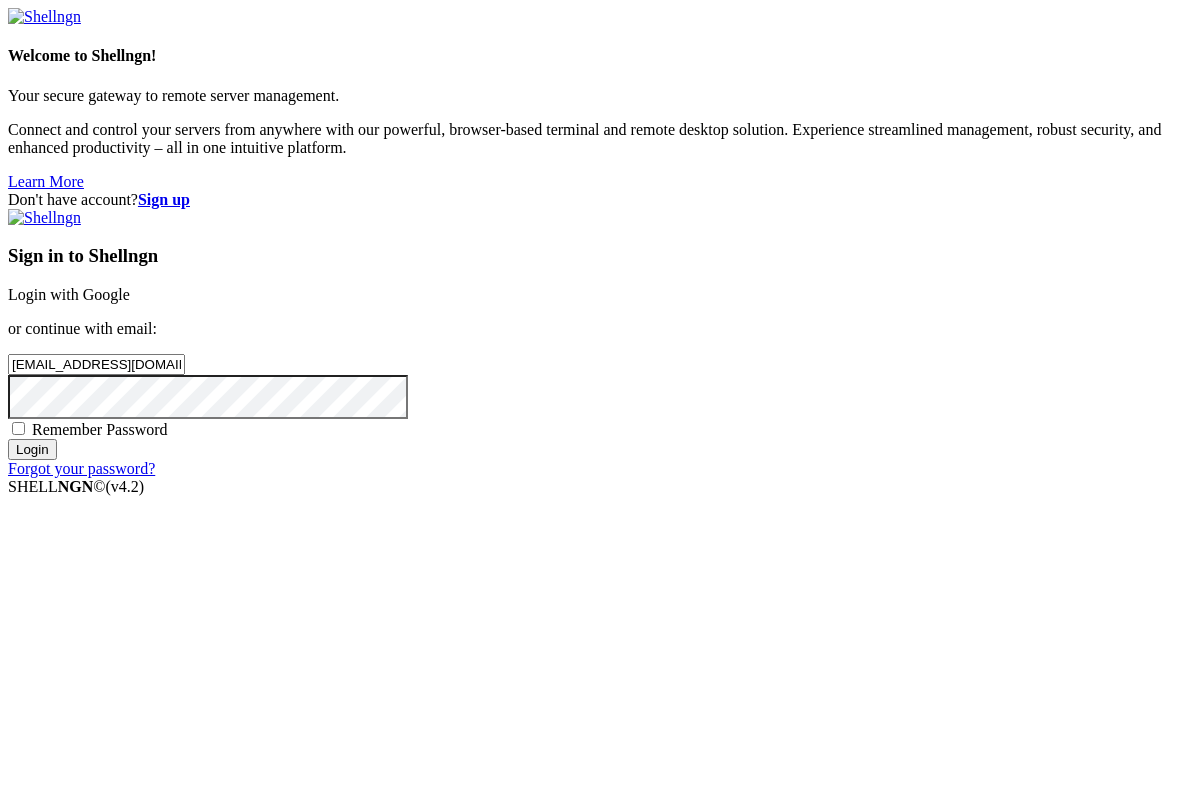 drag, startPoint x: 1134, startPoint y: 381, endPoint x: 894, endPoint y: 407, distance: 241.40422 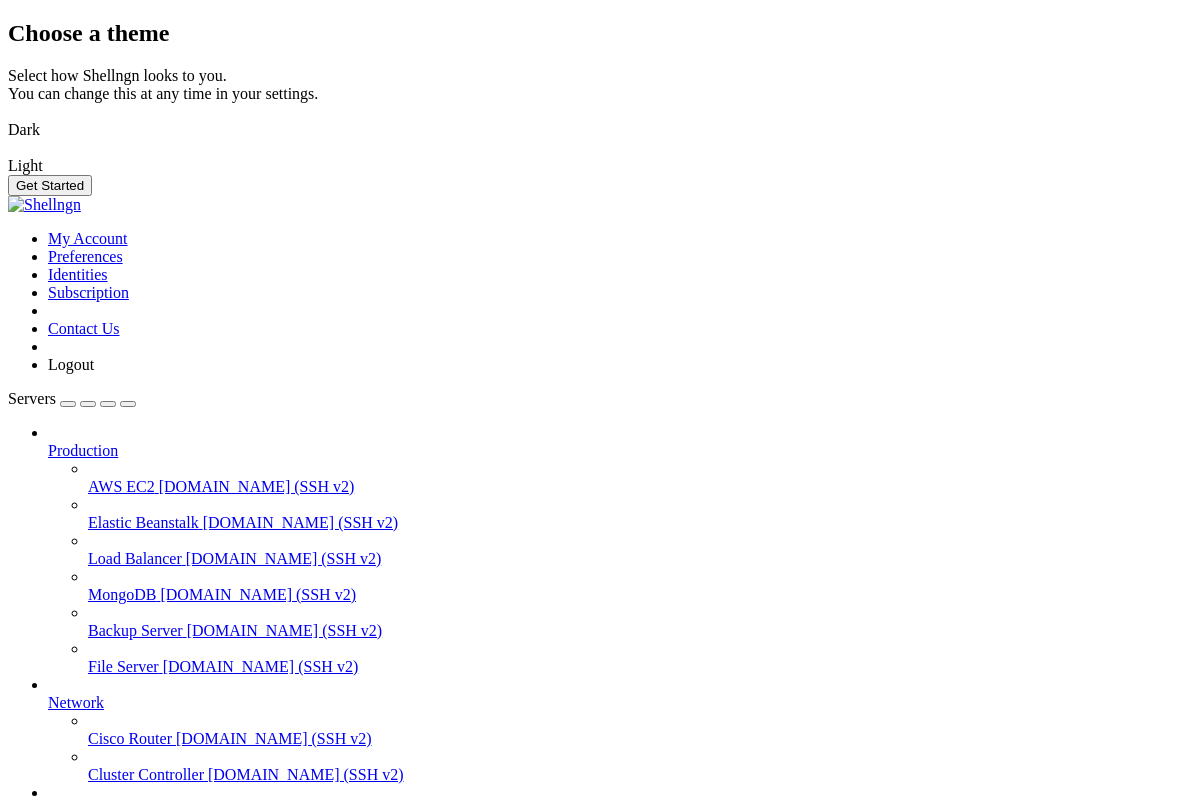 click on "Get Started" at bounding box center [50, 185] 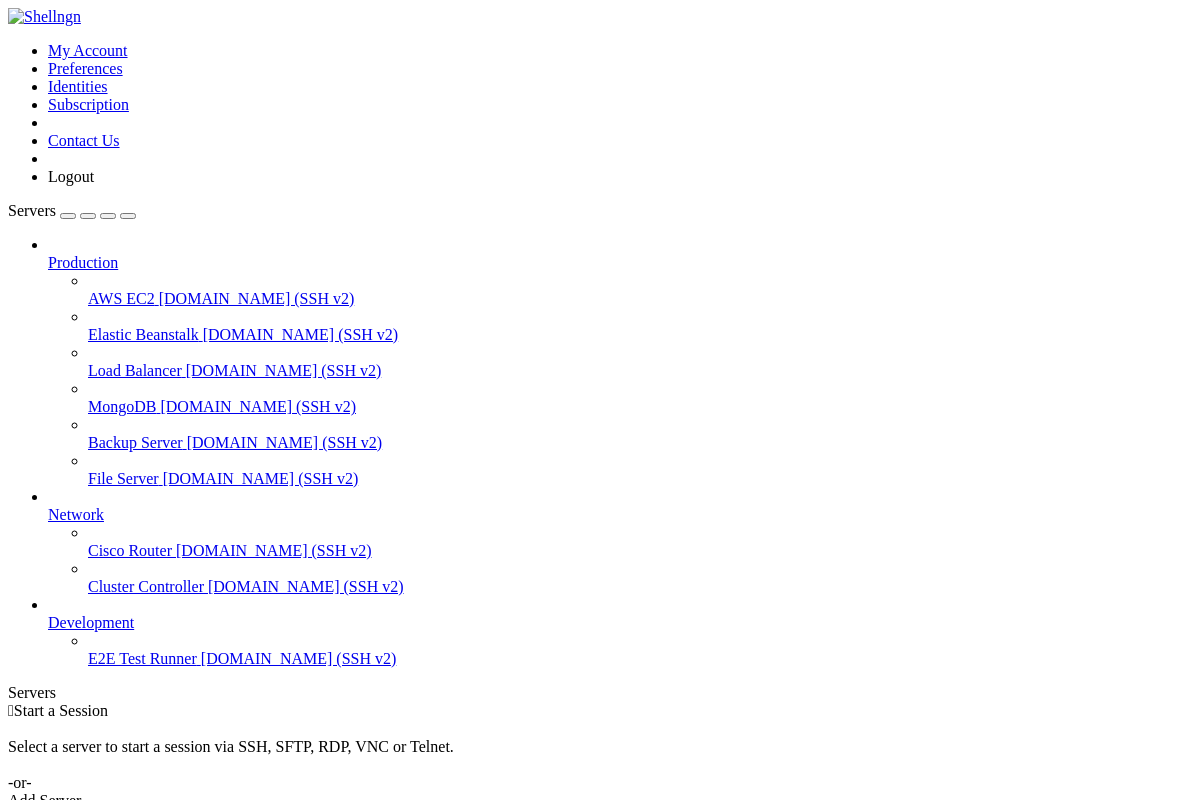 click on "Add Server" at bounding box center (600, 801) 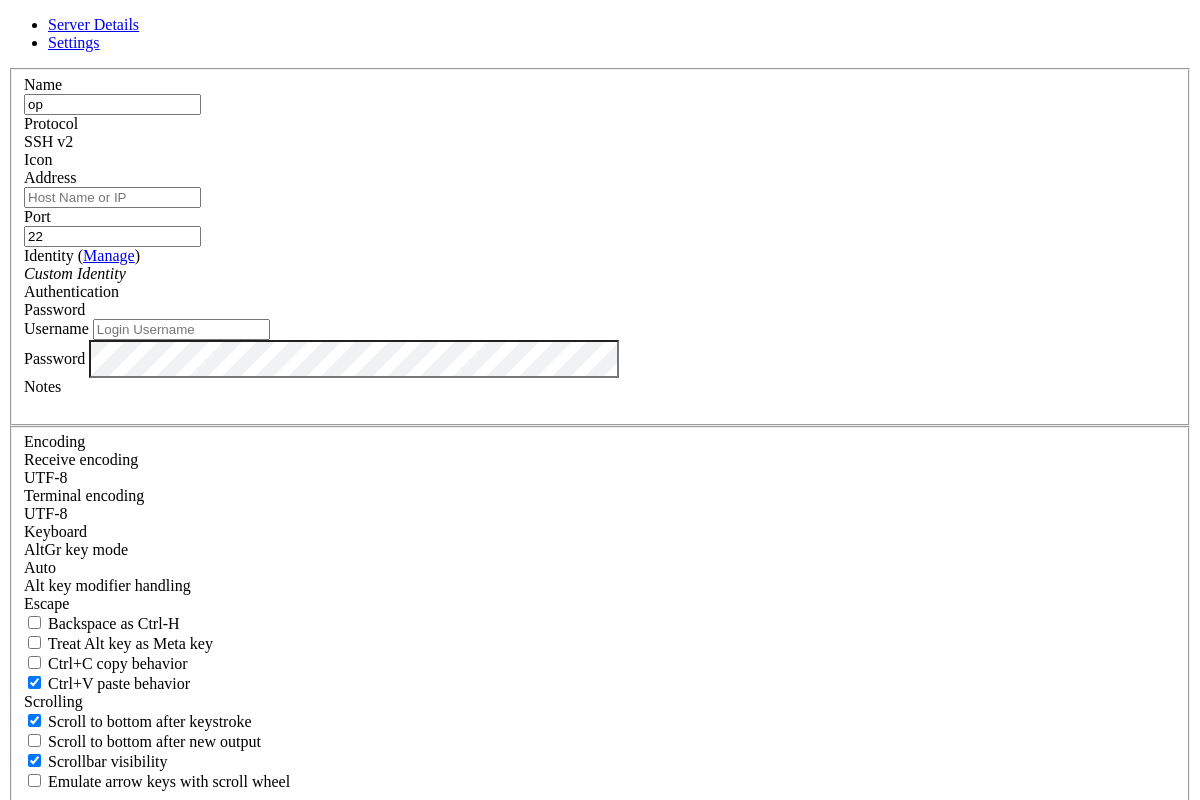 type on "o" 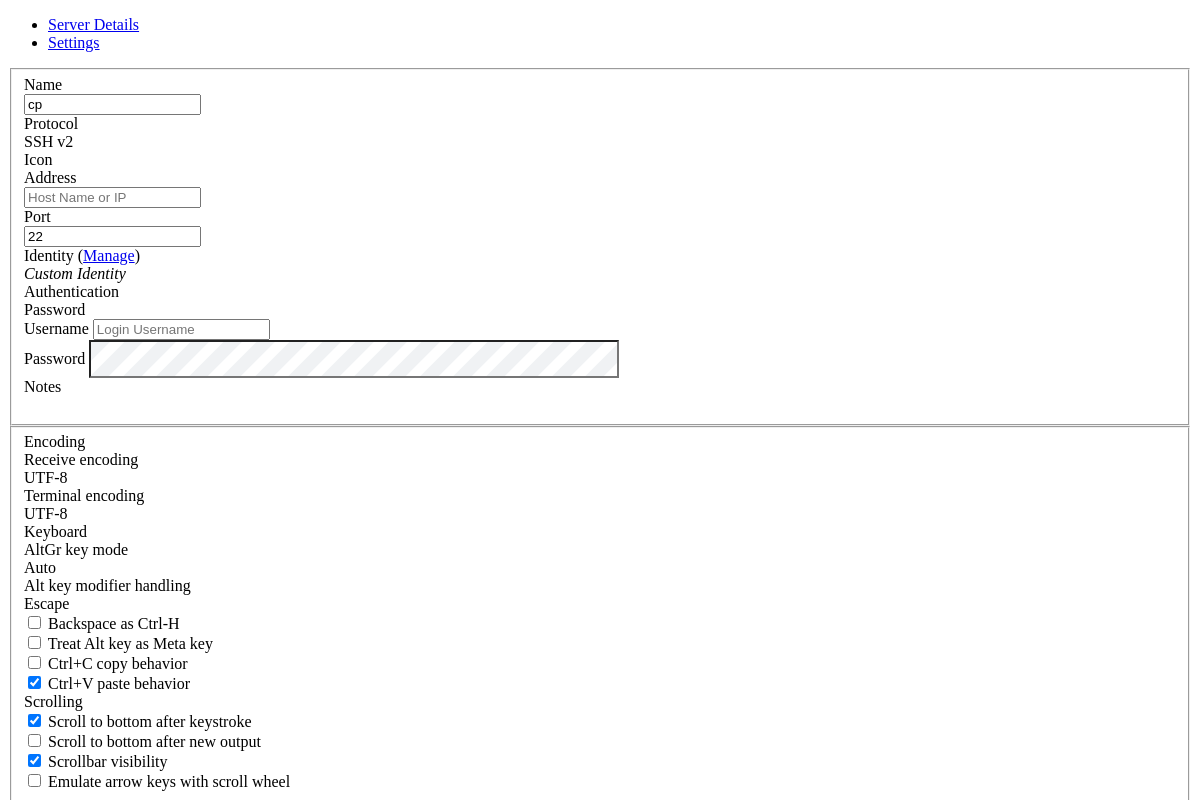 type on "cp" 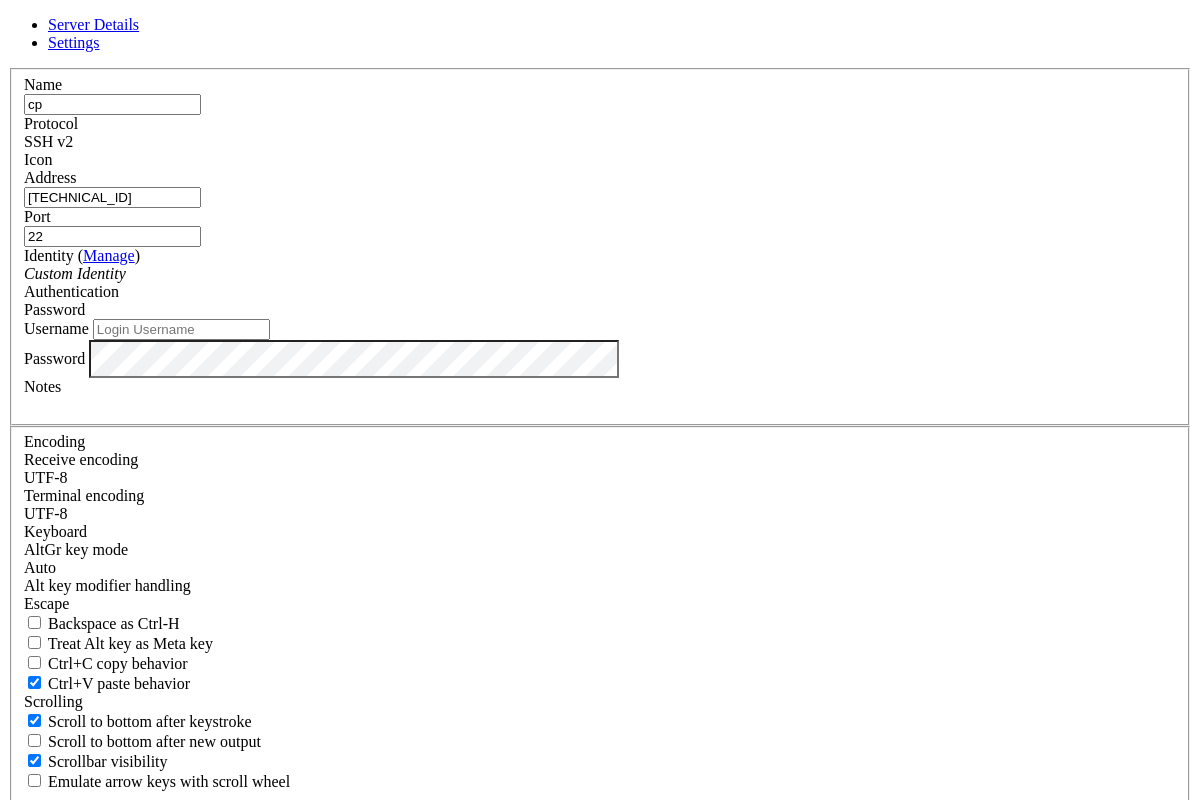 type on "[TECHNICAL_ID]" 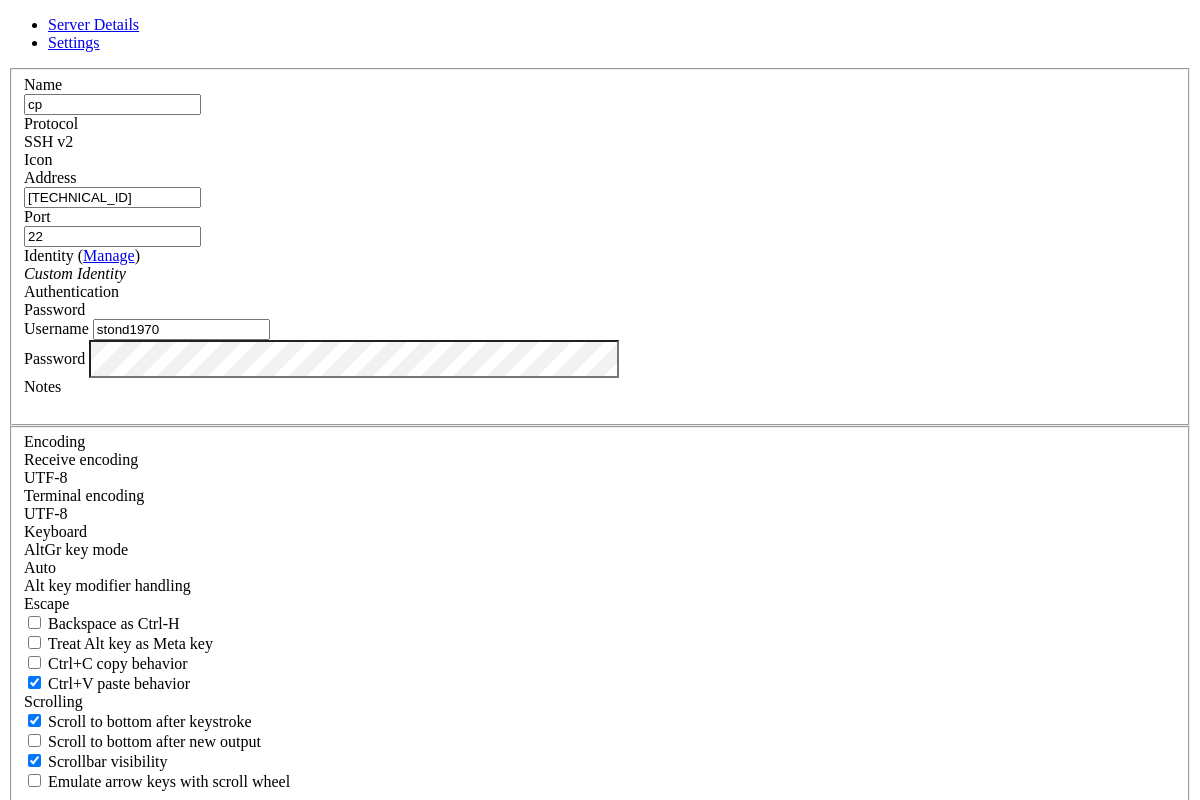 type on "stond1970" 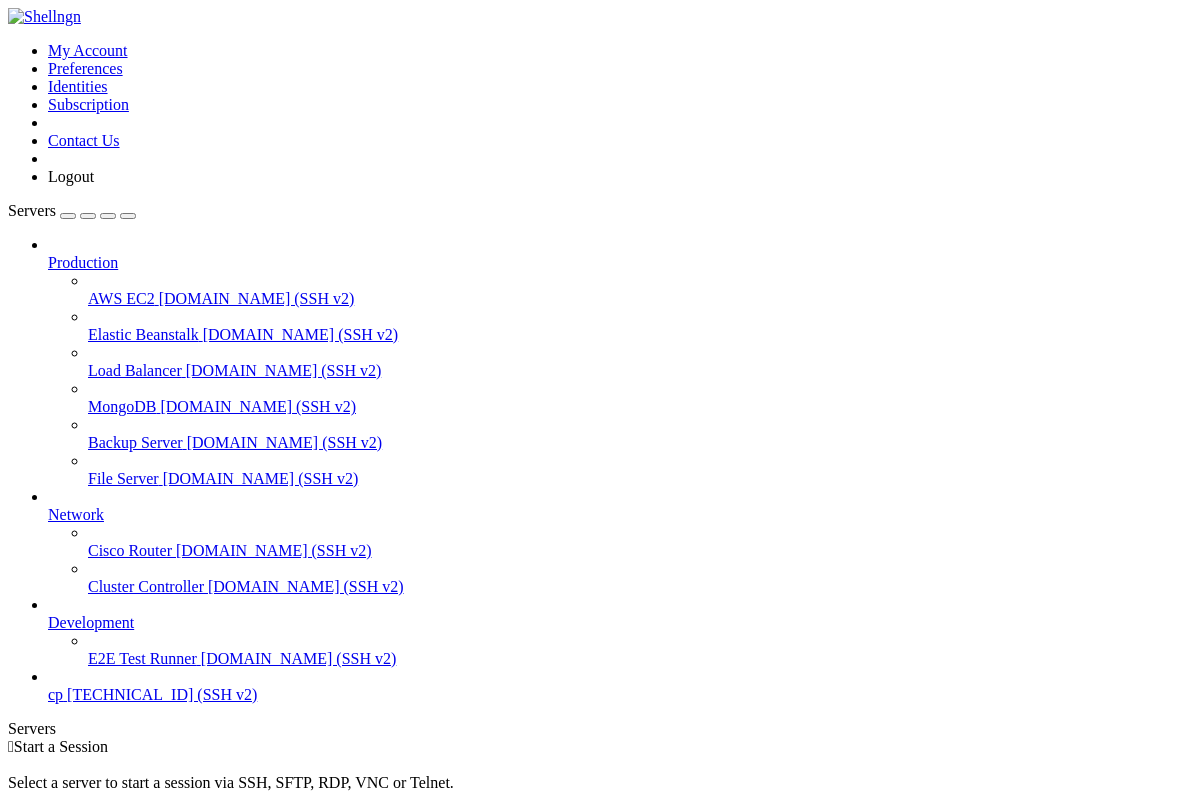 click on "Connect" at bounding box center [74, 888] 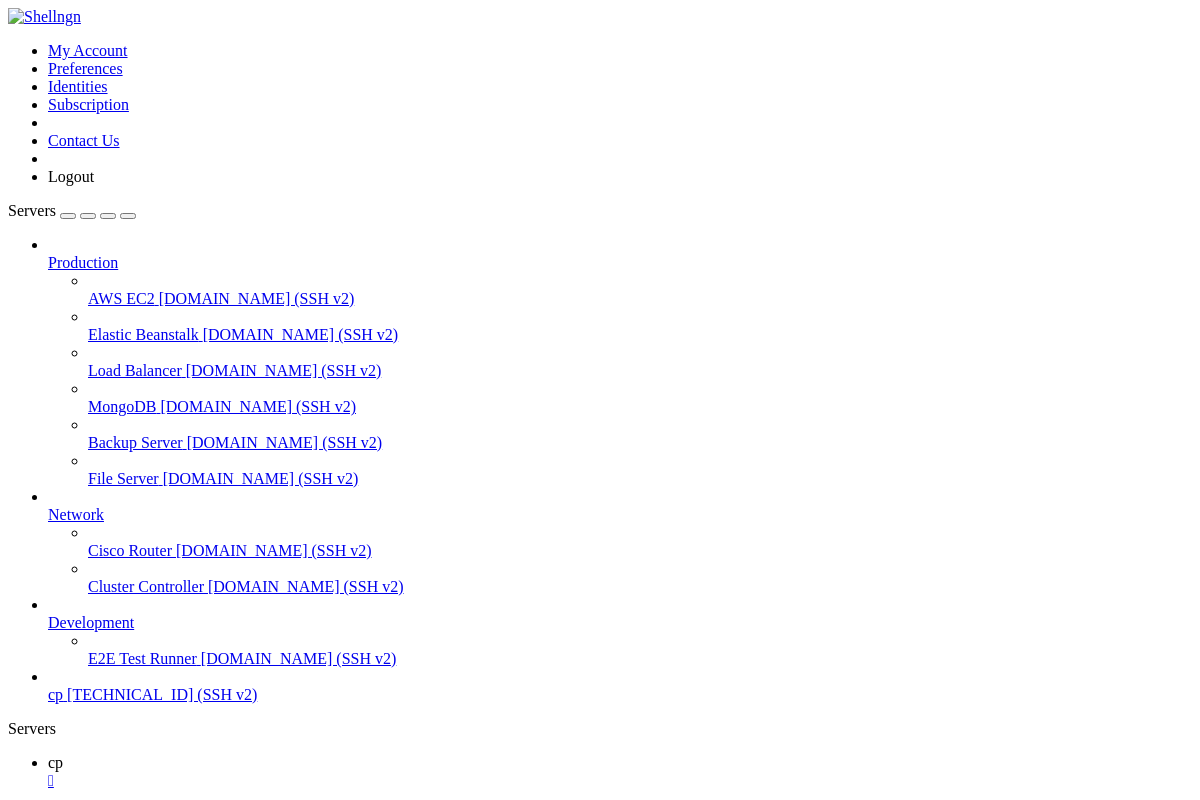scroll, scrollTop: 0, scrollLeft: 0, axis: both 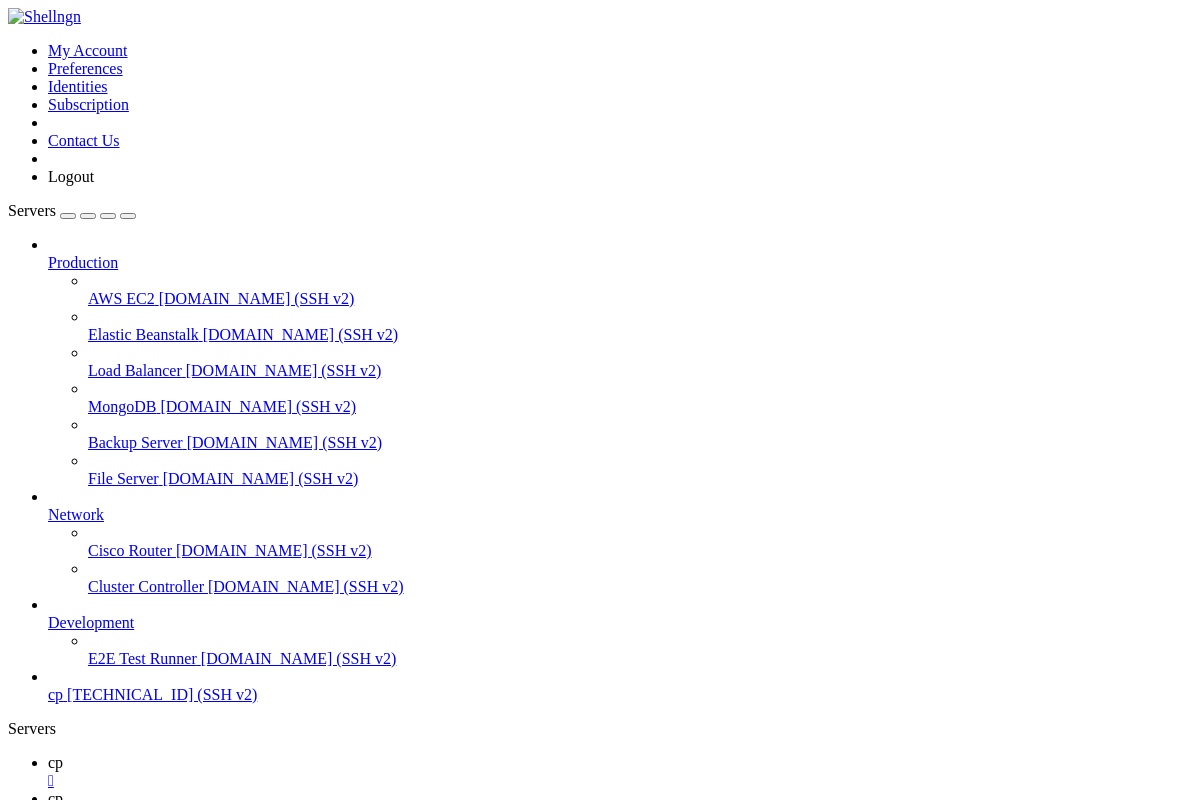click on "Properties" at bounding box center [80, 1563] 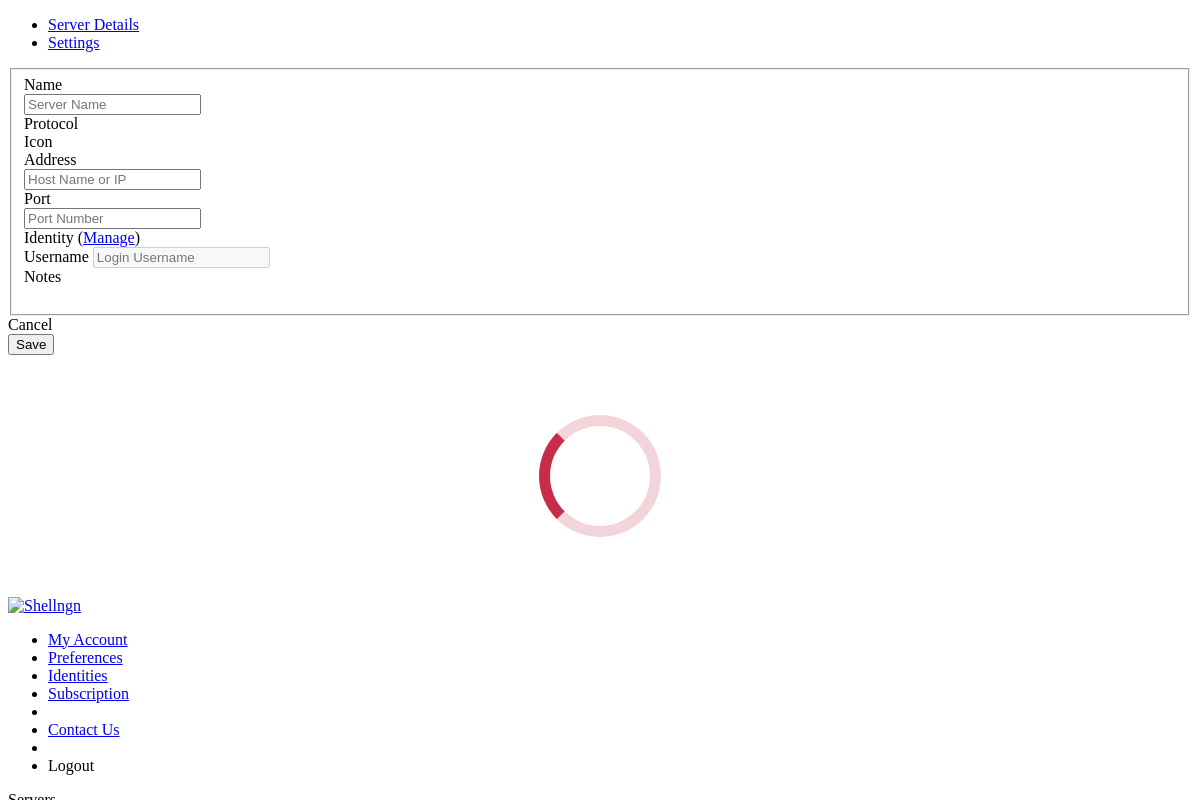 type on "cp" 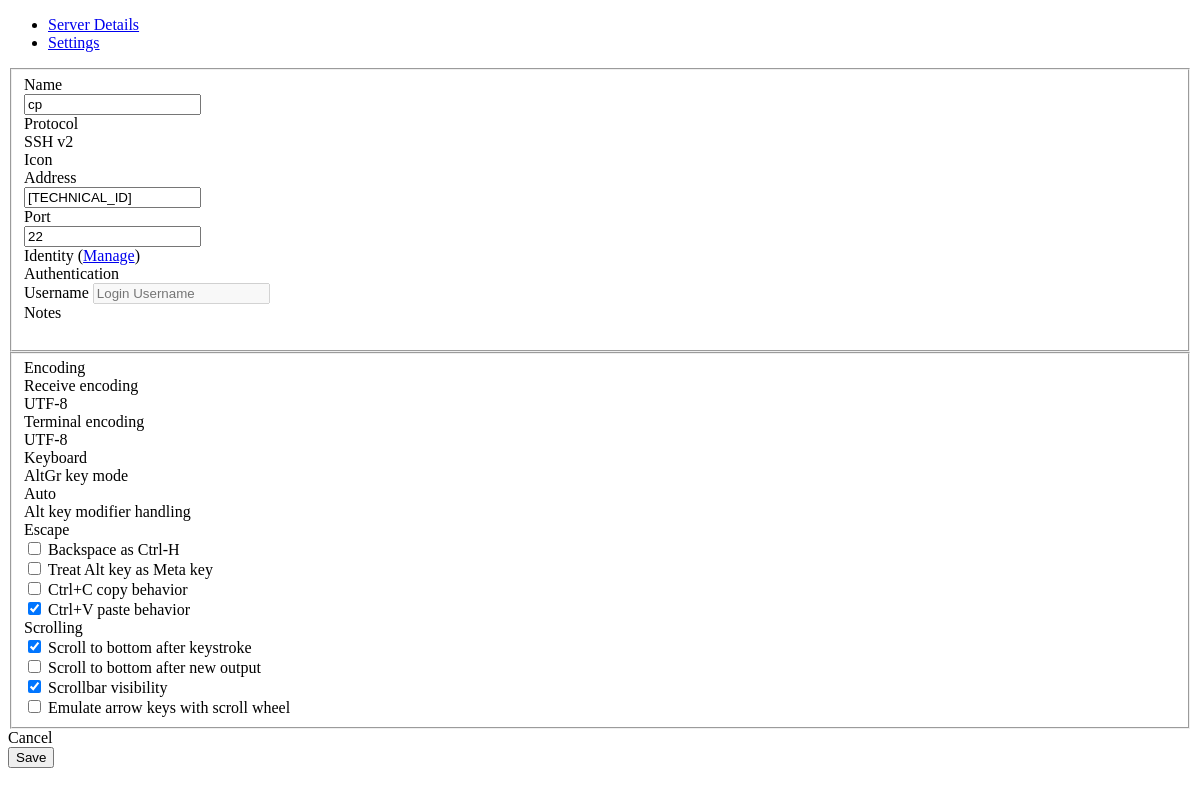 type on "stond1970" 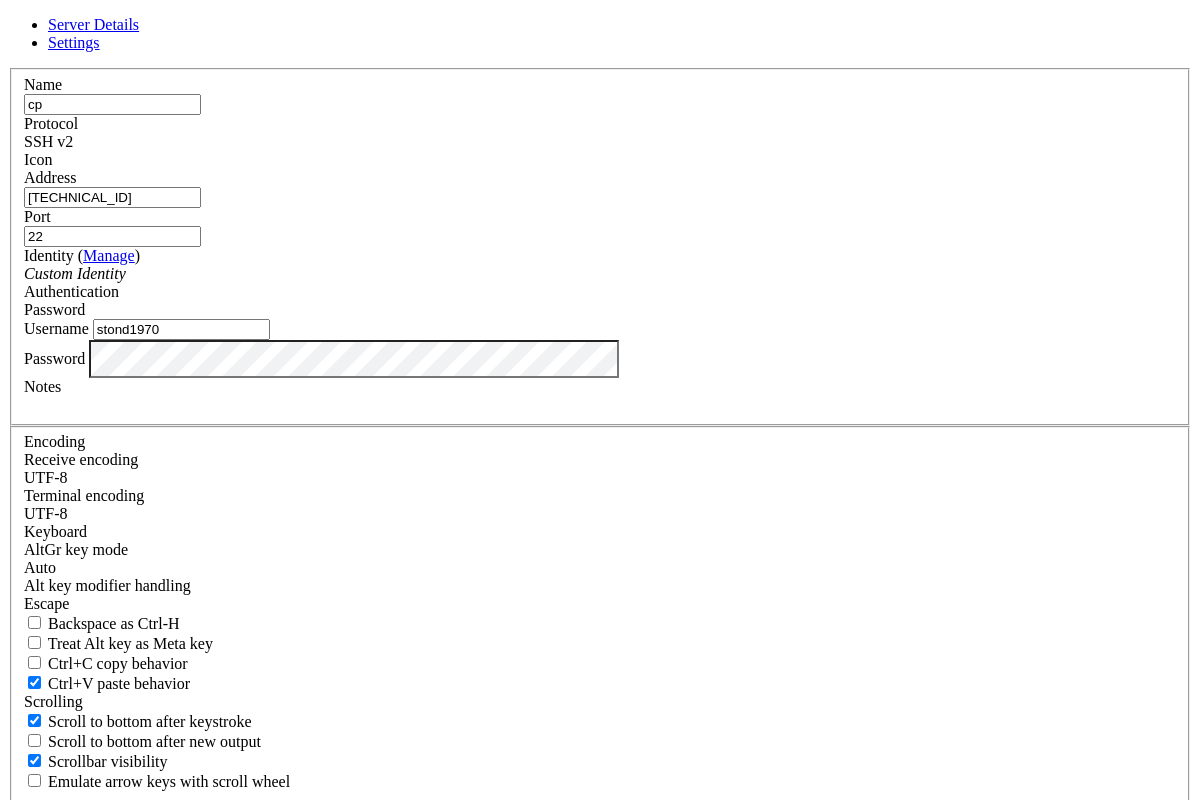 click on "Password" 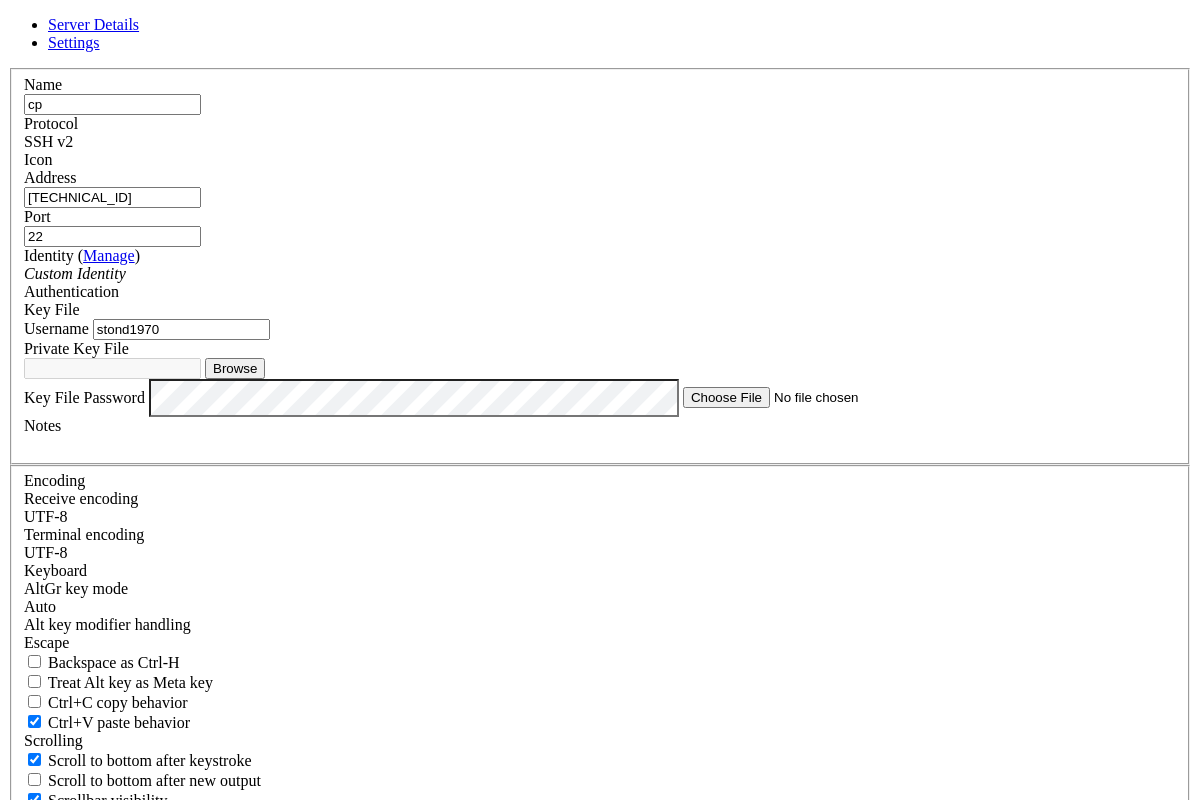 click on "Browse" at bounding box center [235, 368] 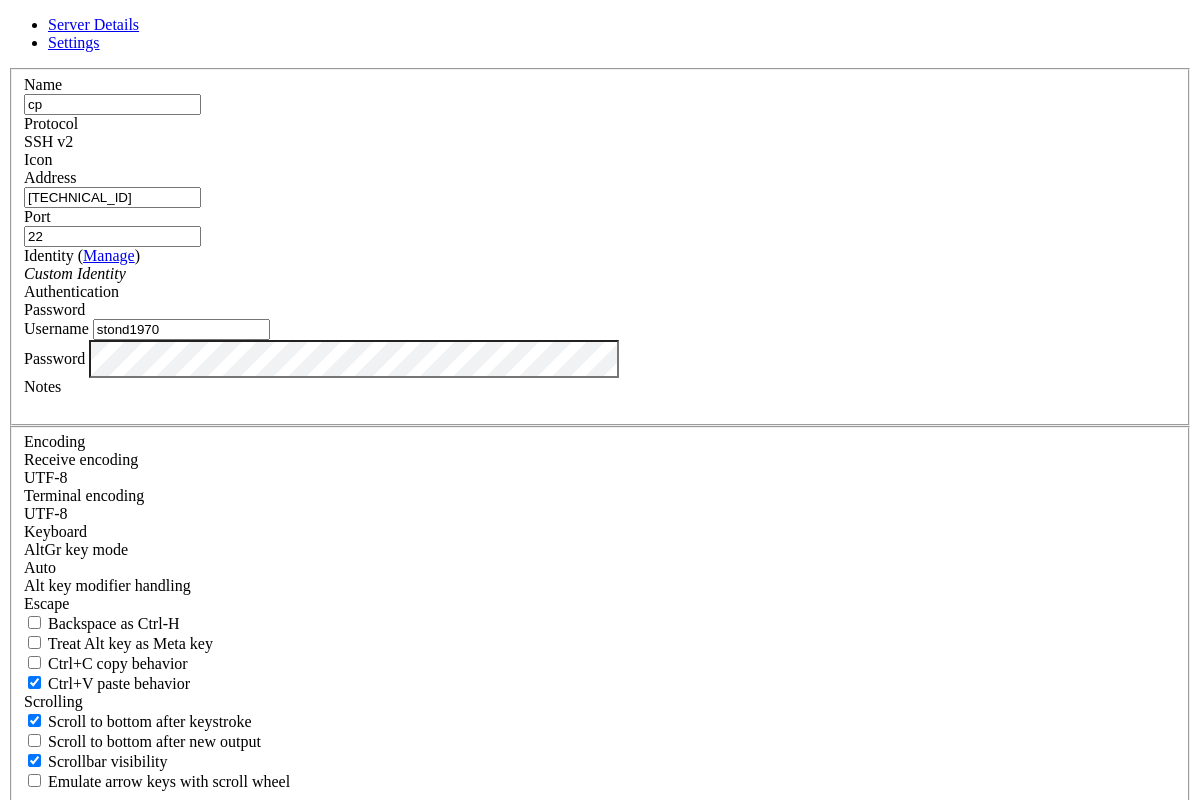 click at bounding box center (600, 405) 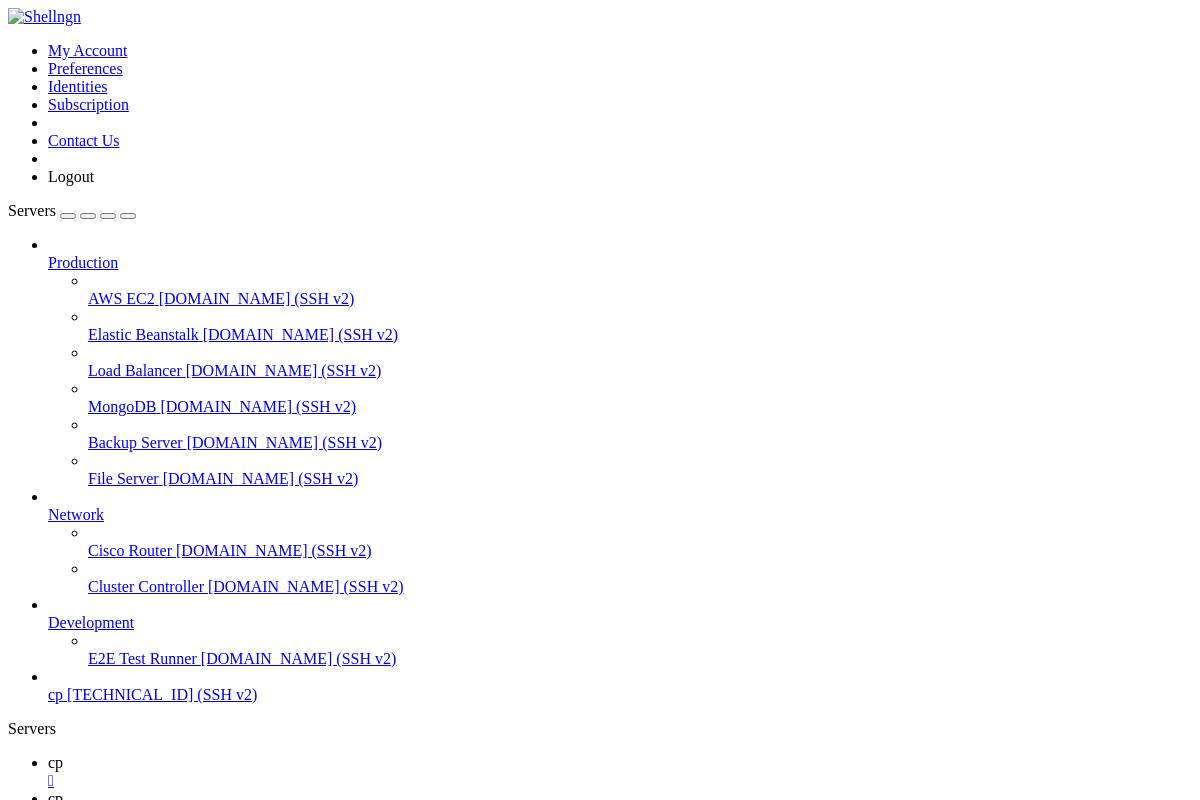 click 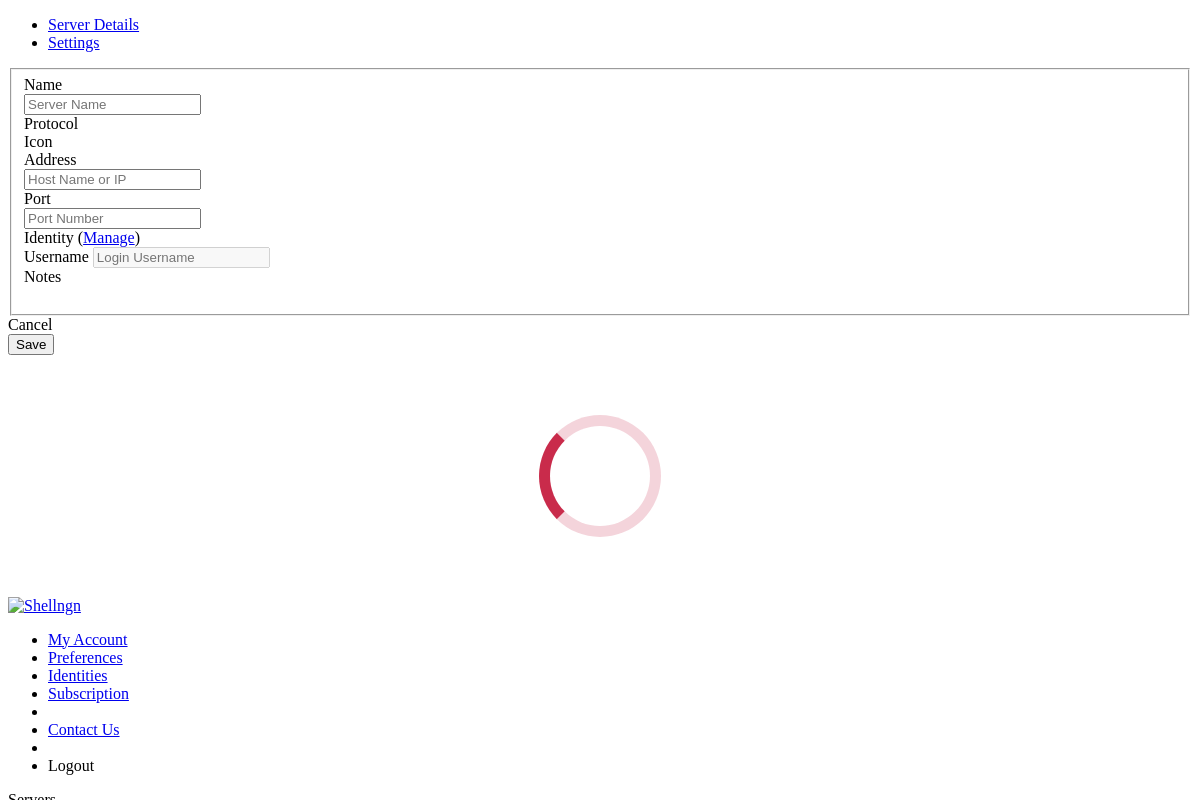 type on "cp" 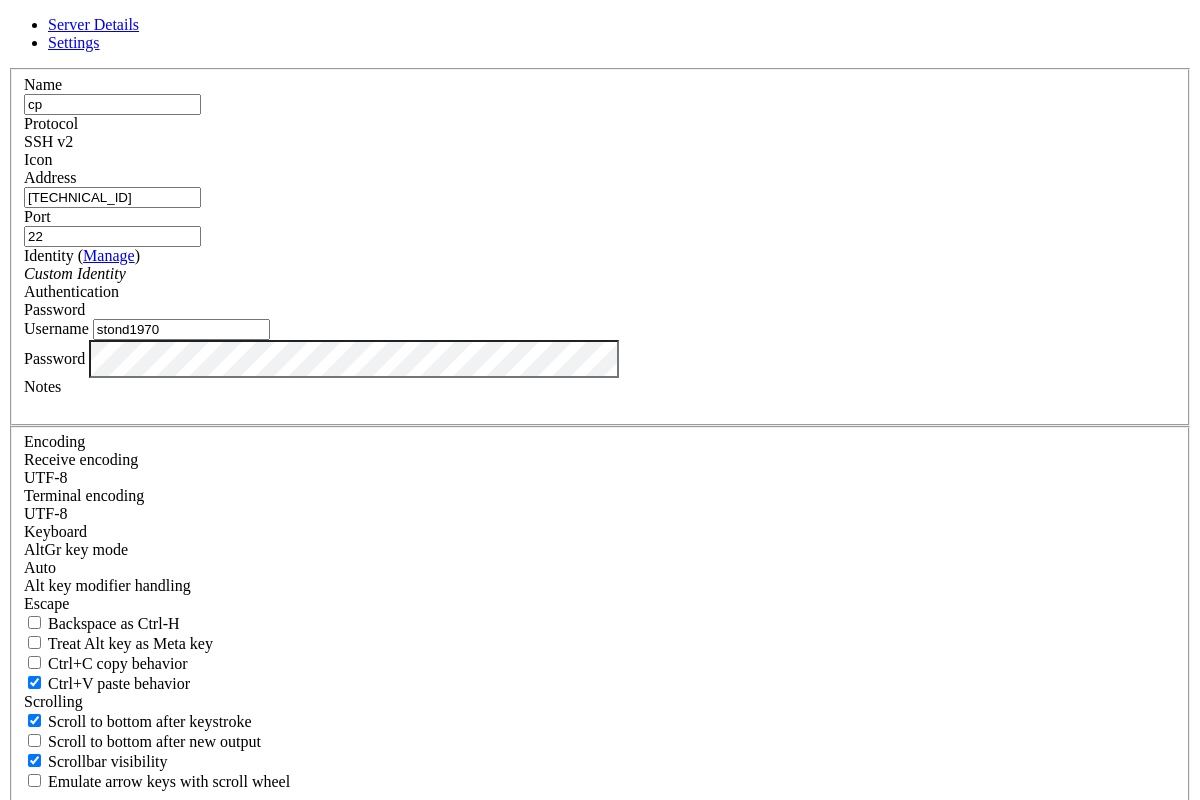 drag, startPoint x: 453, startPoint y: 434, endPoint x: 309, endPoint y: 433, distance: 144.00348 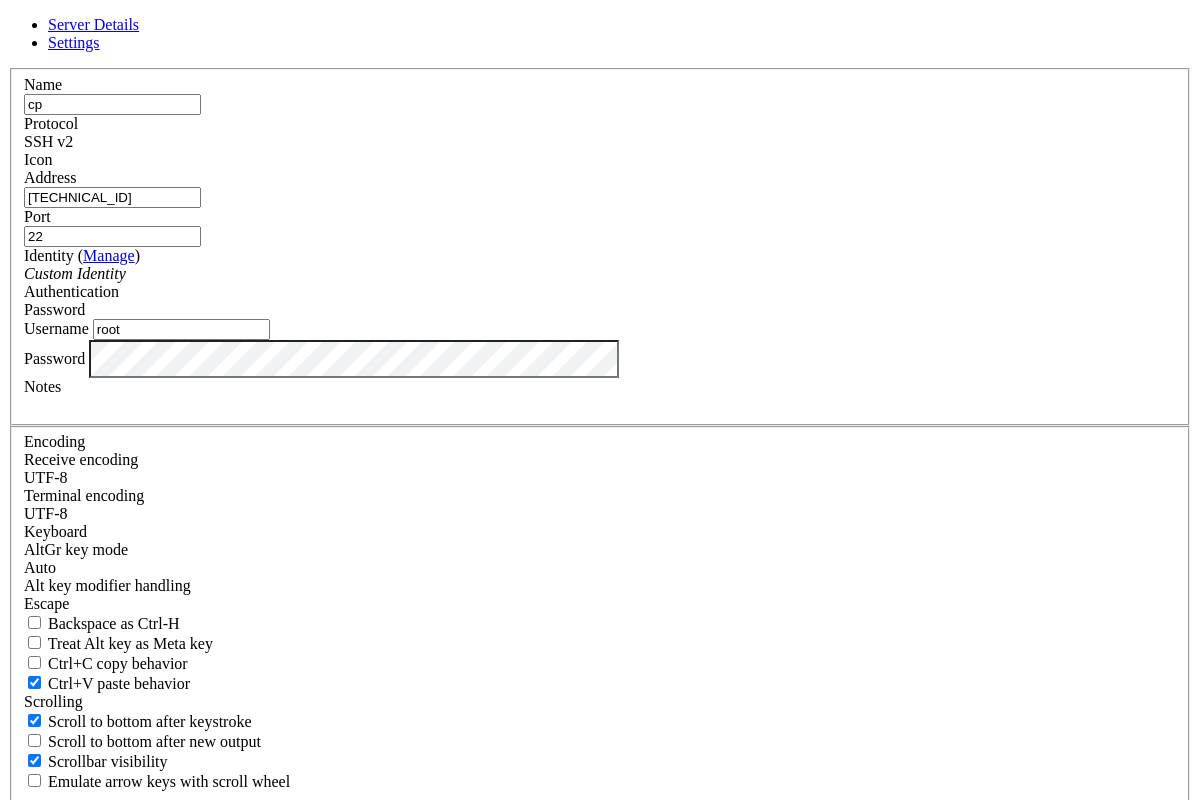type on "root" 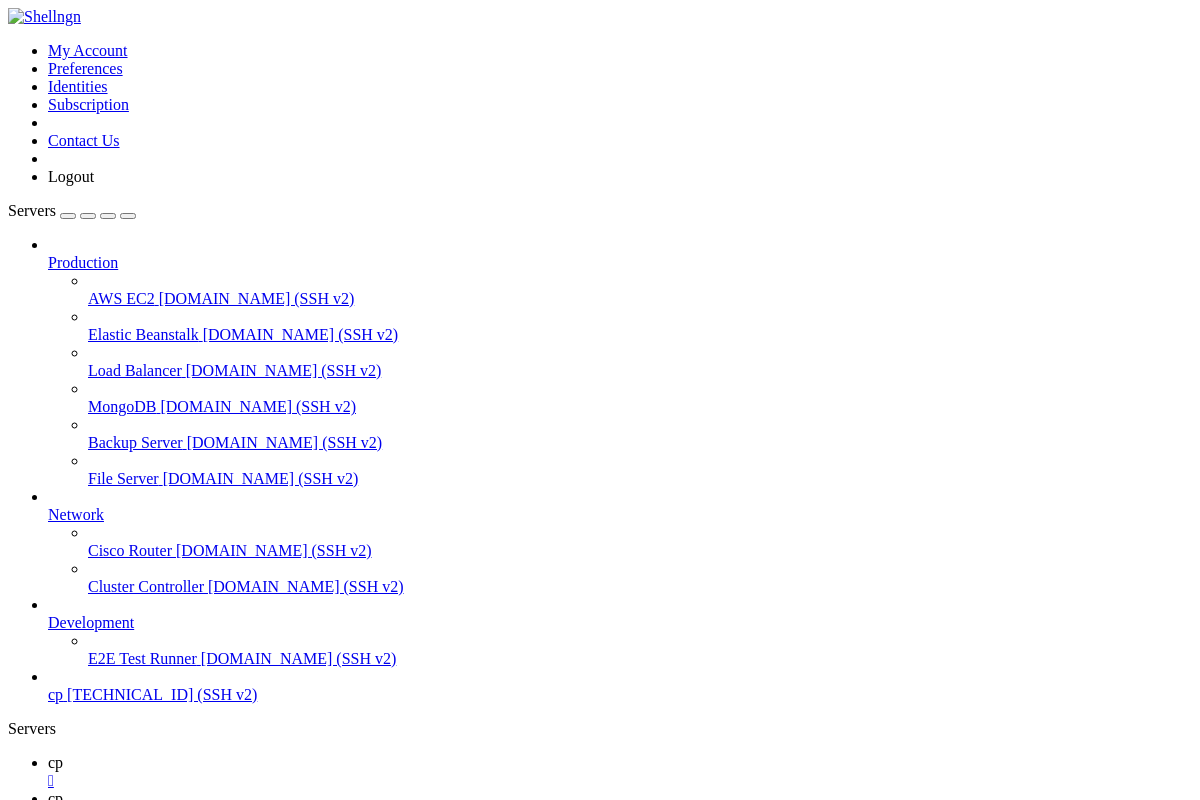 click on "Properties" at bounding box center (80, 1661) 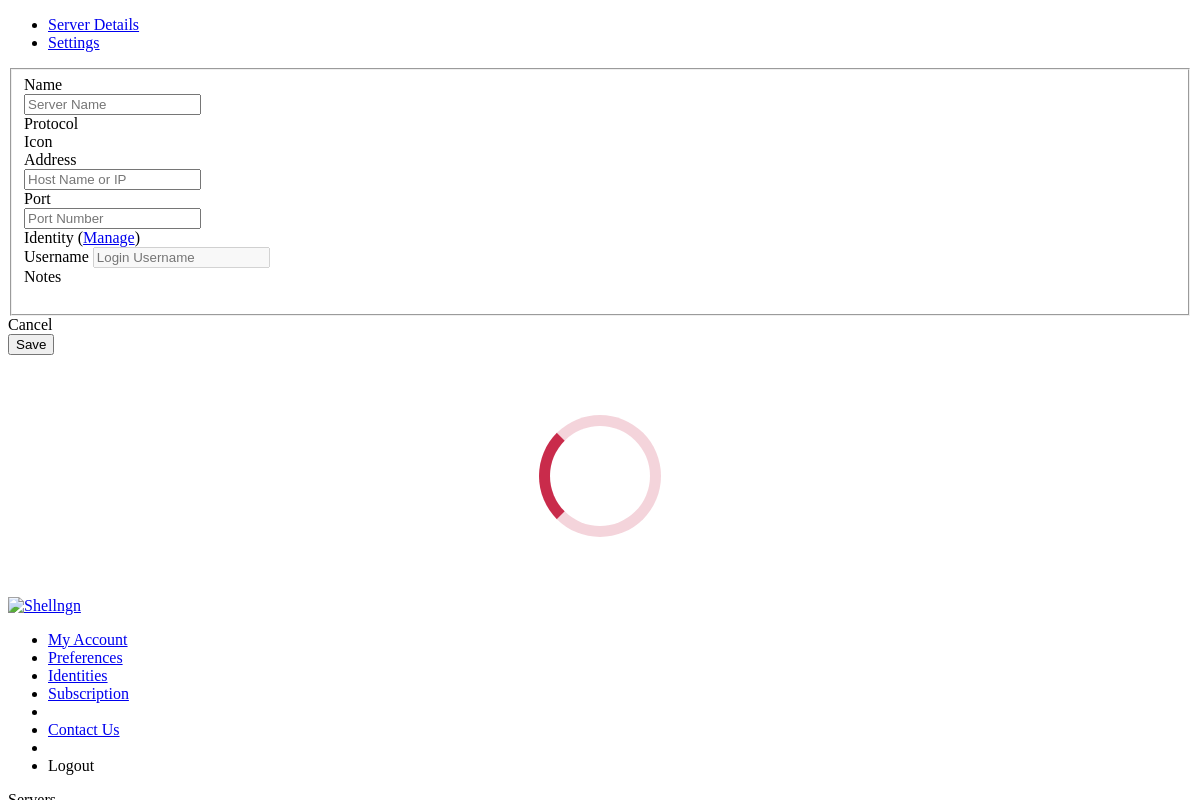 type on "cp" 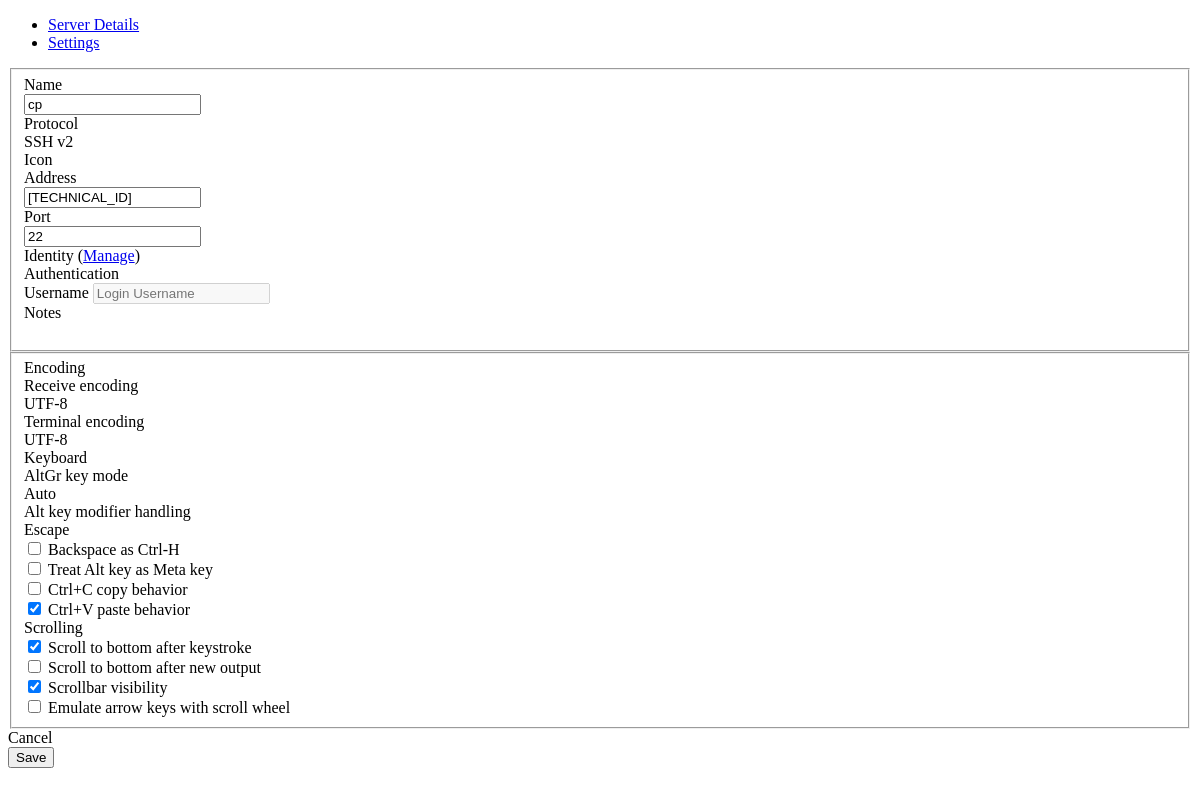 type on "root" 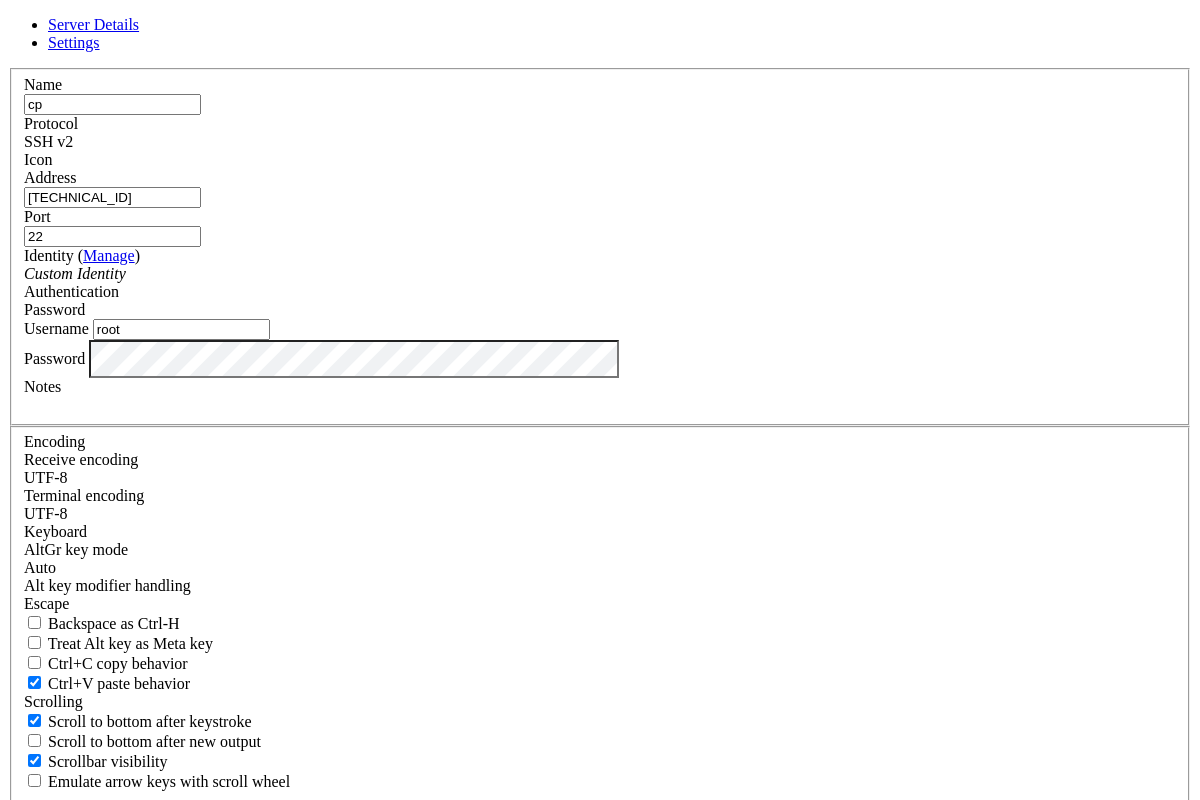 click on "Password" at bounding box center [600, 310] 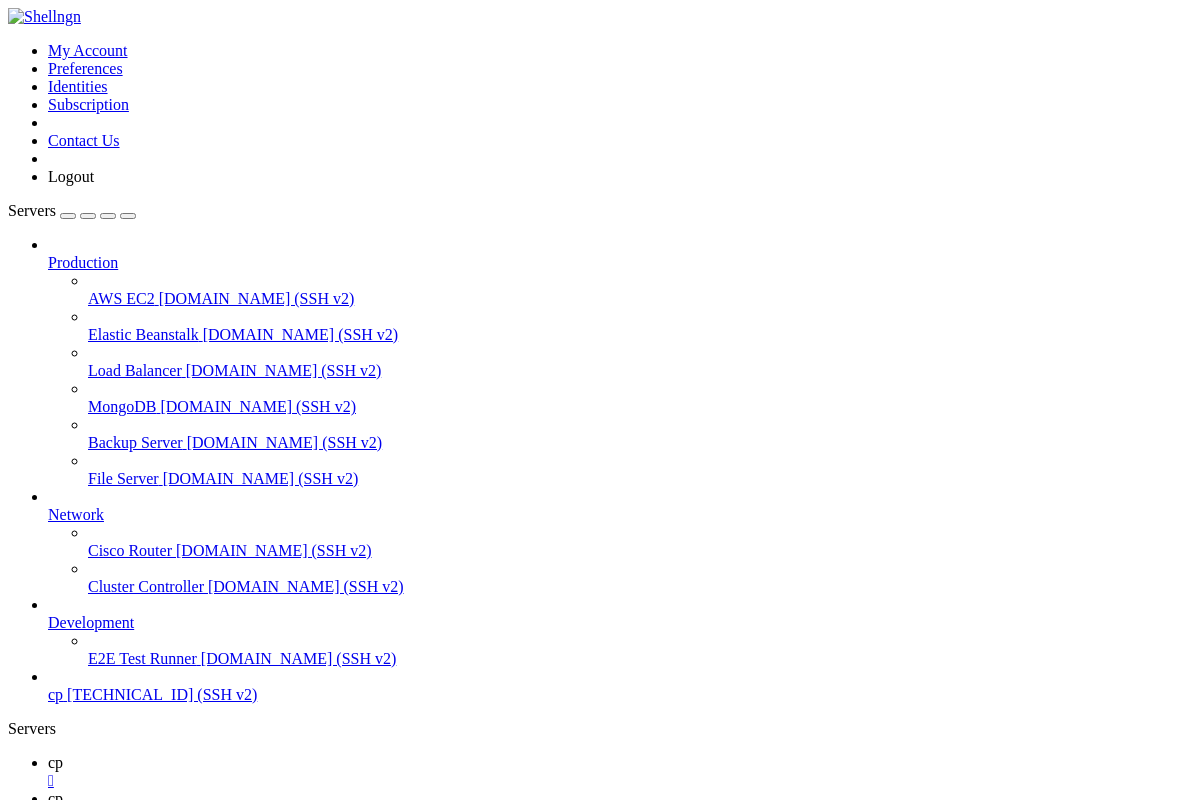click on "Connect" at bounding box center [139, 1536] 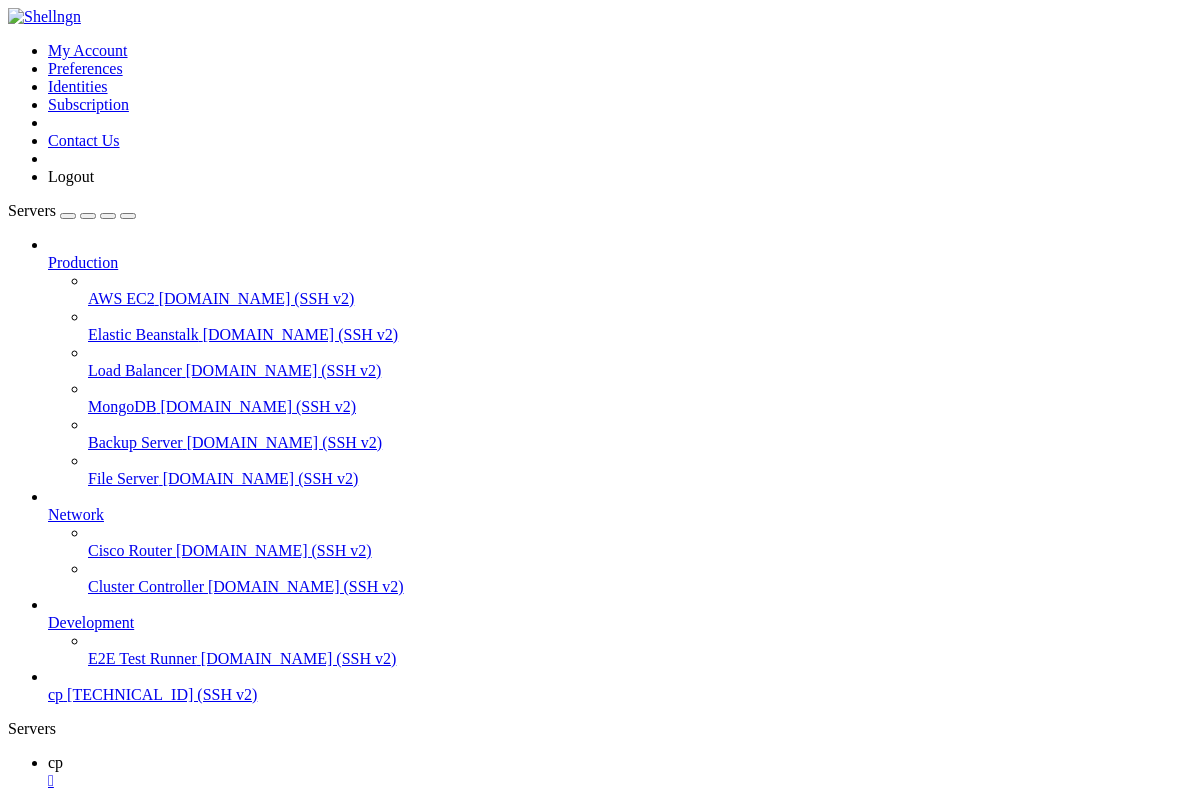 click 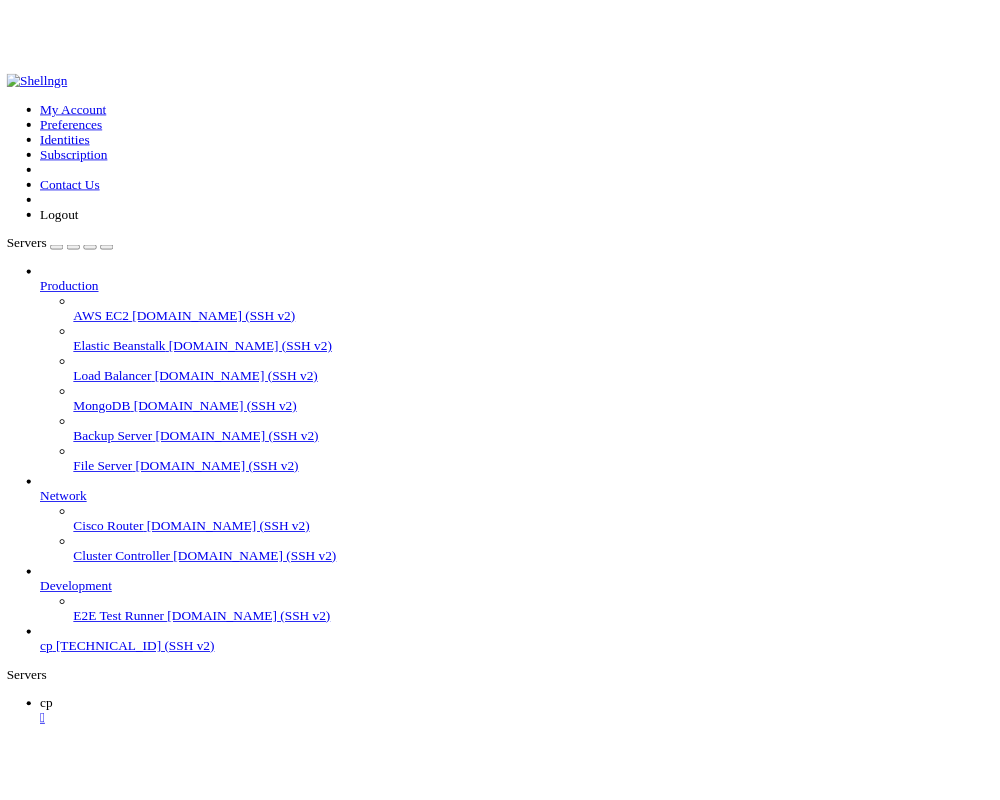 scroll, scrollTop: 898, scrollLeft: 0, axis: vertical 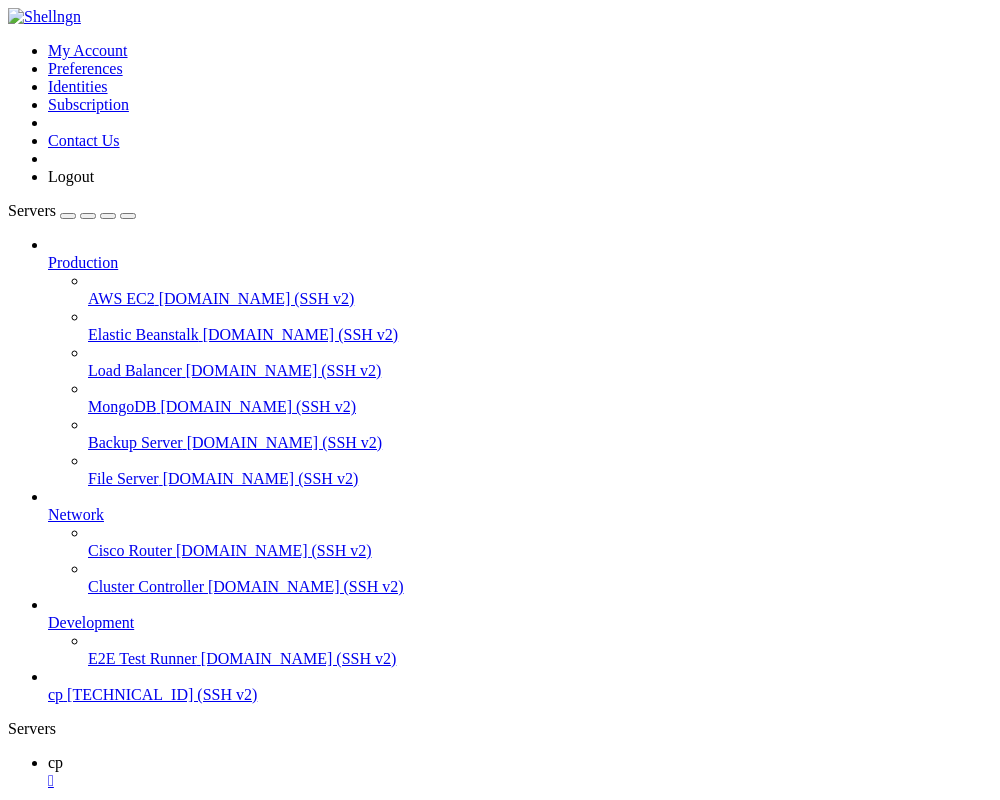 type 